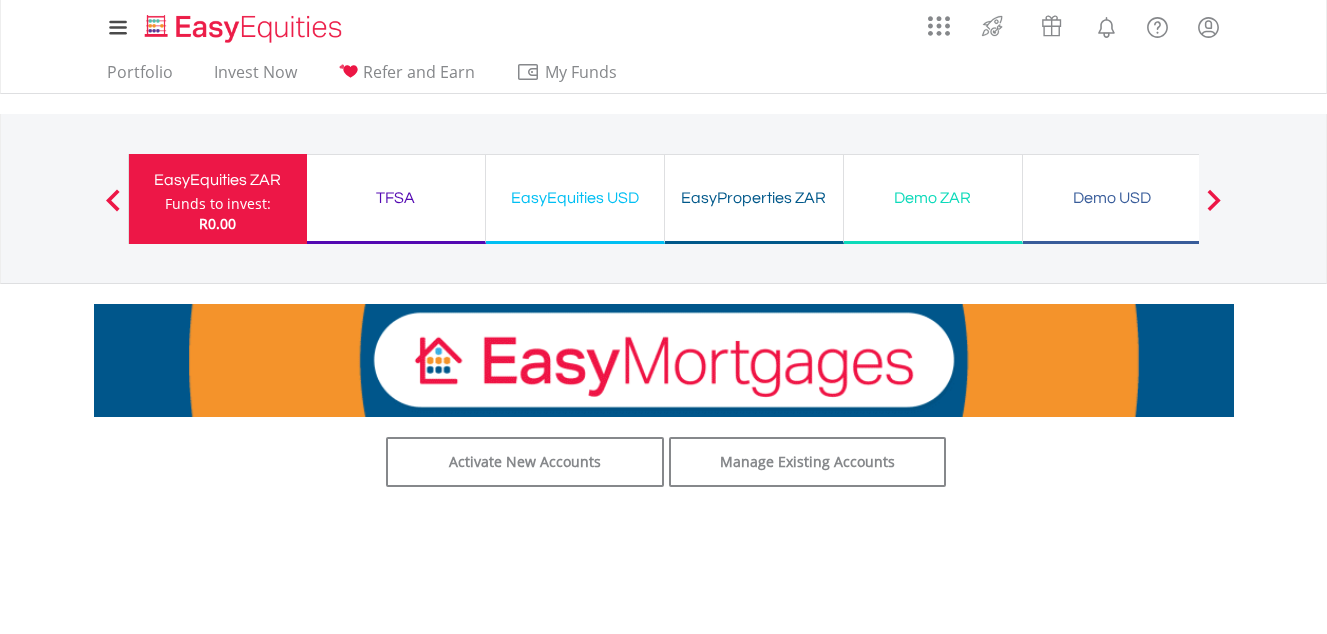 scroll, scrollTop: 0, scrollLeft: 0, axis: both 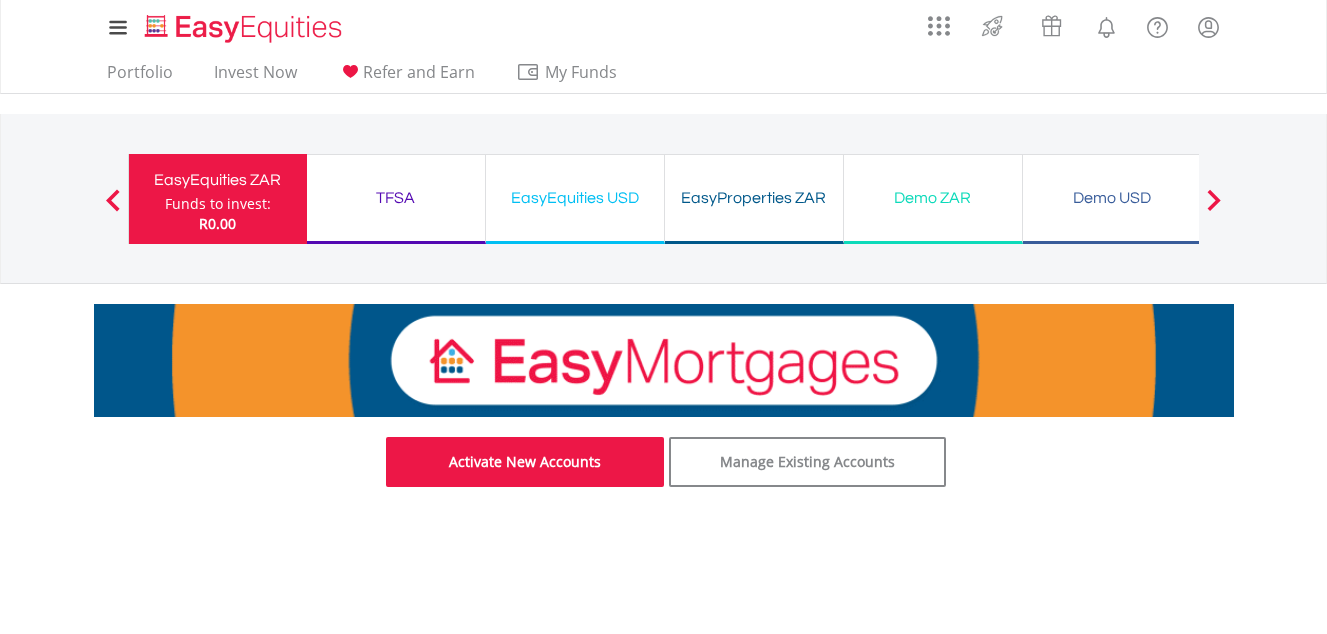 click on "Activate New Accounts" at bounding box center (525, 462) 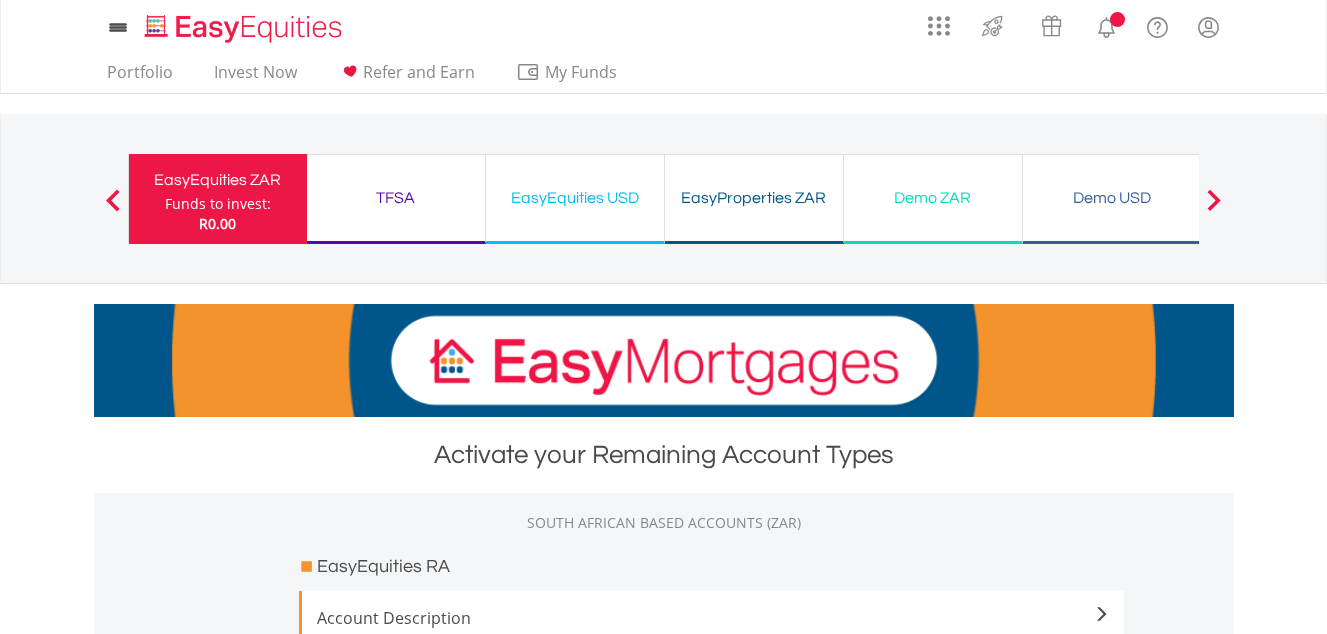 scroll, scrollTop: 0, scrollLeft: 0, axis: both 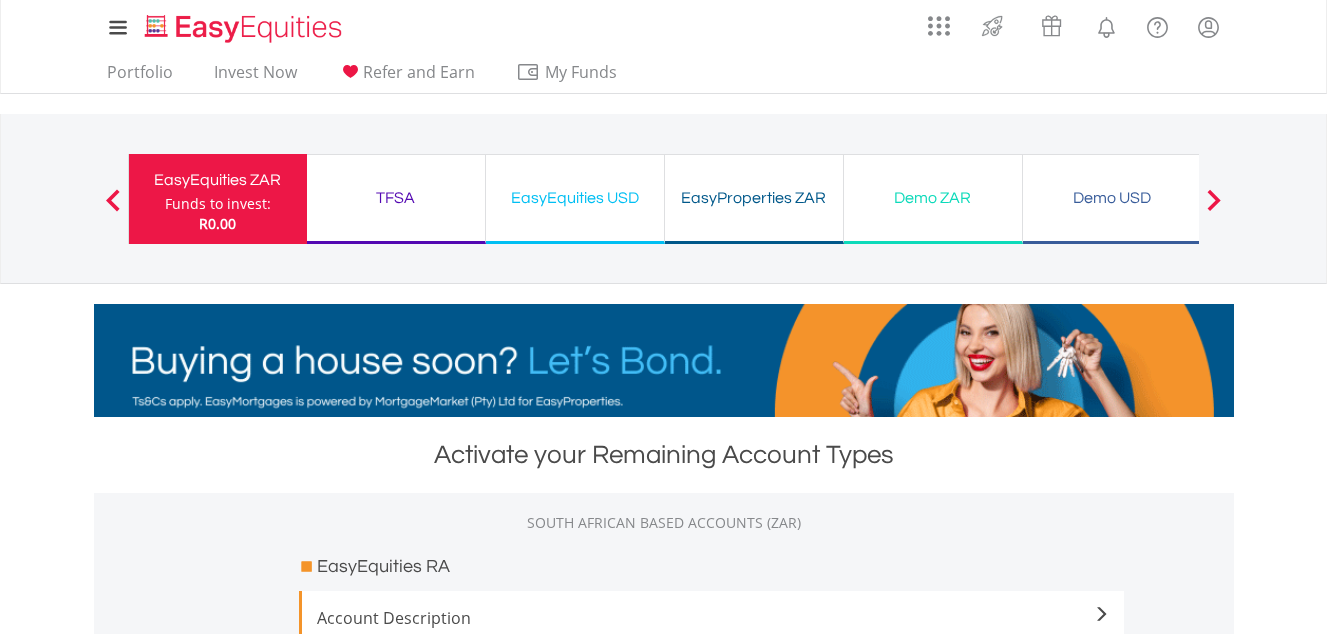click on "My Investments
Invest Now
New Listings
Sell
My Recurring Investments
Pending Orders
Switch Unit Trusts
Vouchers
Buy a Voucher
Redeem a Voucher" at bounding box center [663, 208] 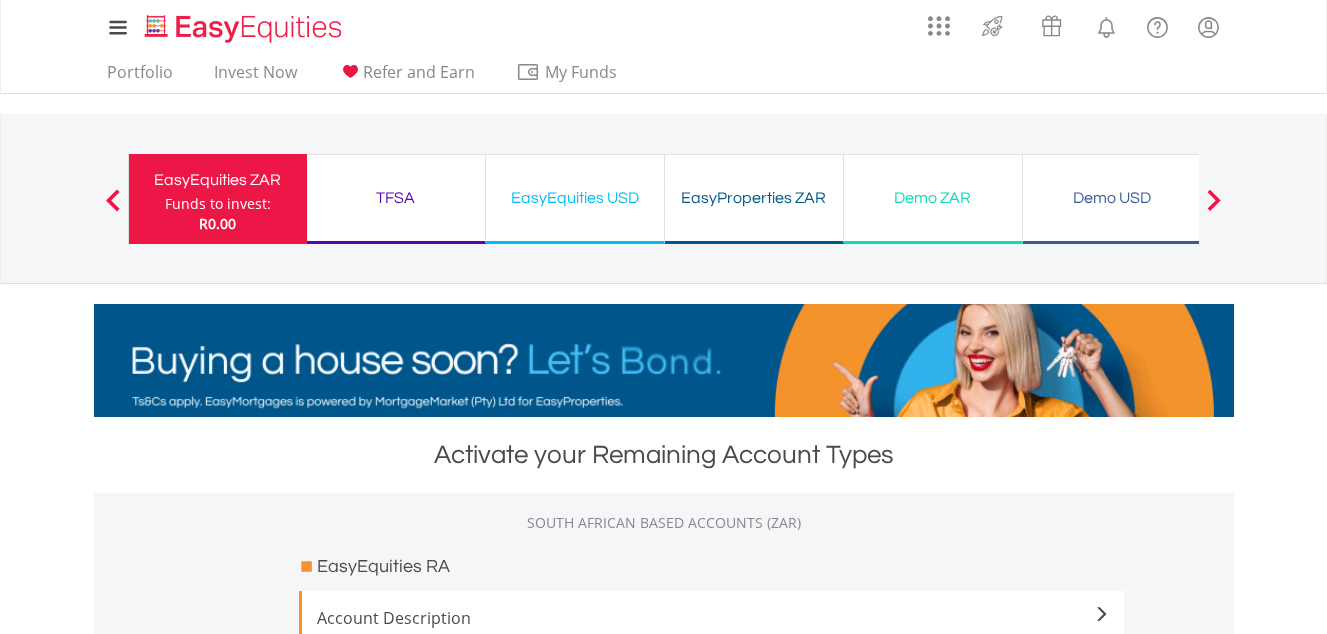 click on "Funds to invest:" at bounding box center (218, 204) 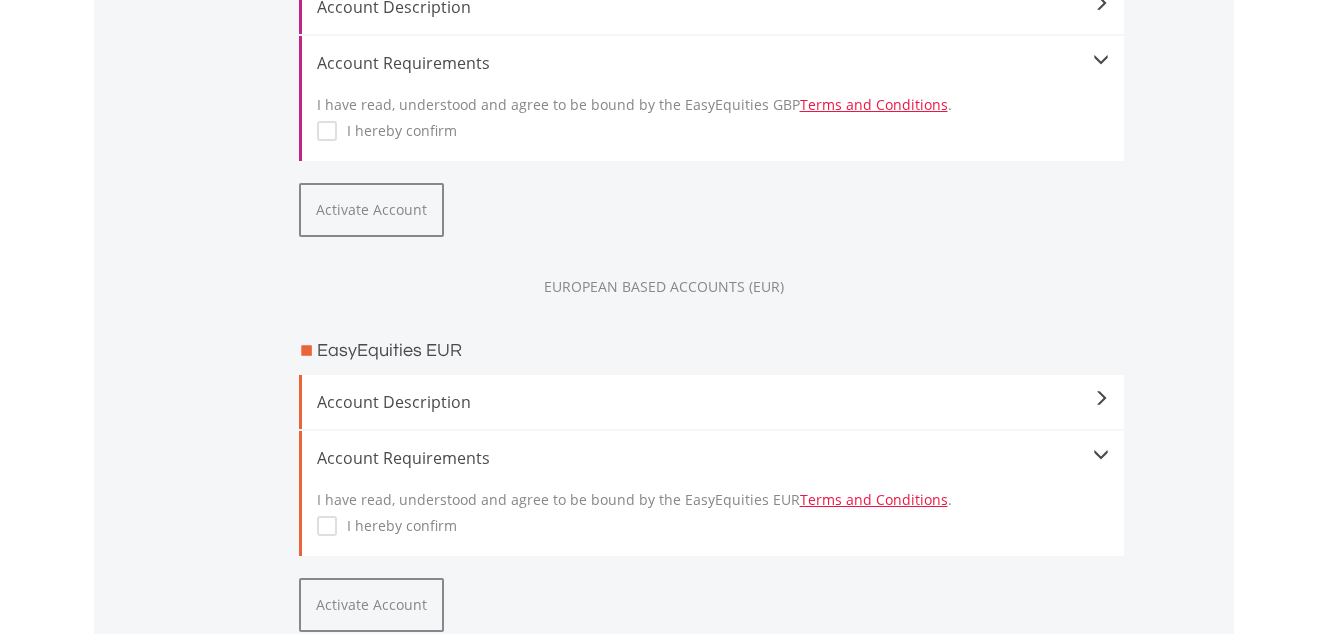scroll, scrollTop: 2400, scrollLeft: 0, axis: vertical 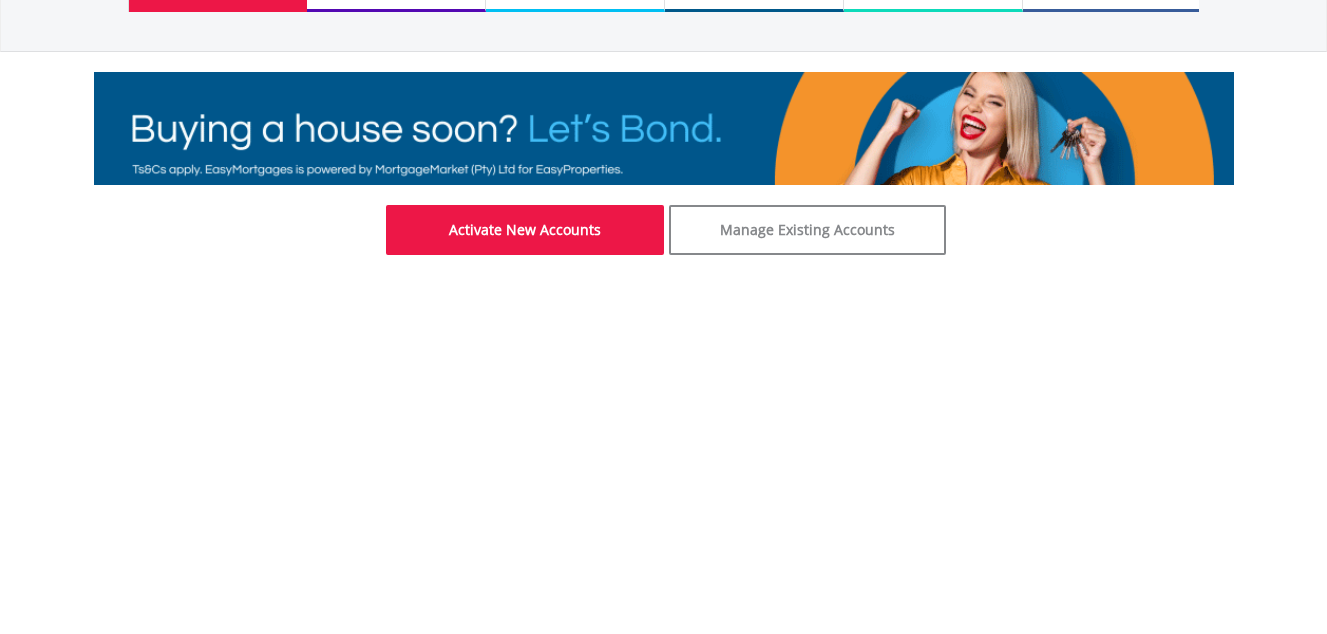 click on "Activate New Accounts" at bounding box center [525, 230] 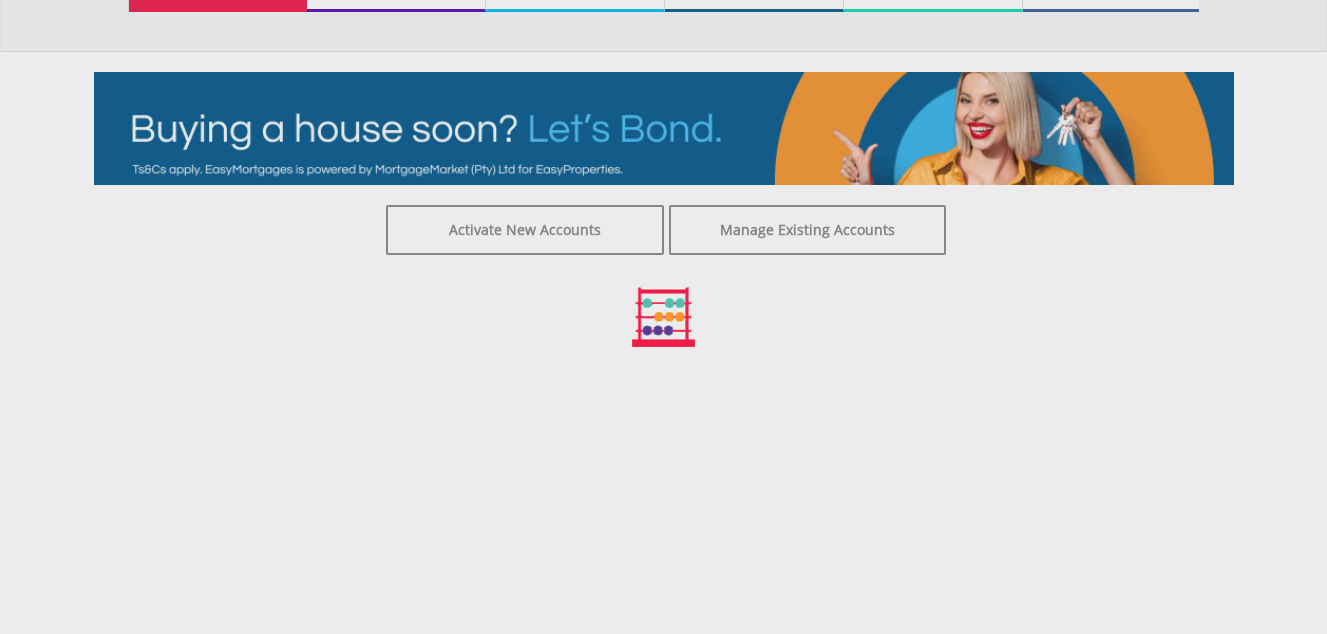 click at bounding box center [663, 317] 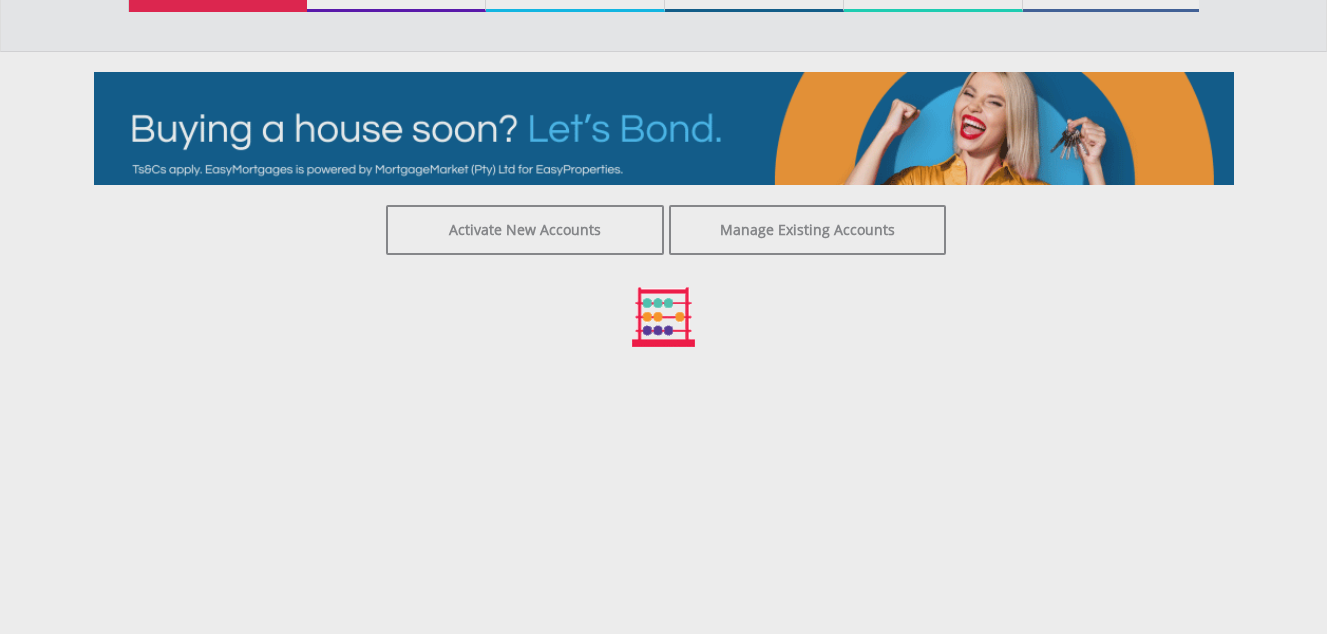click at bounding box center (663, 317) 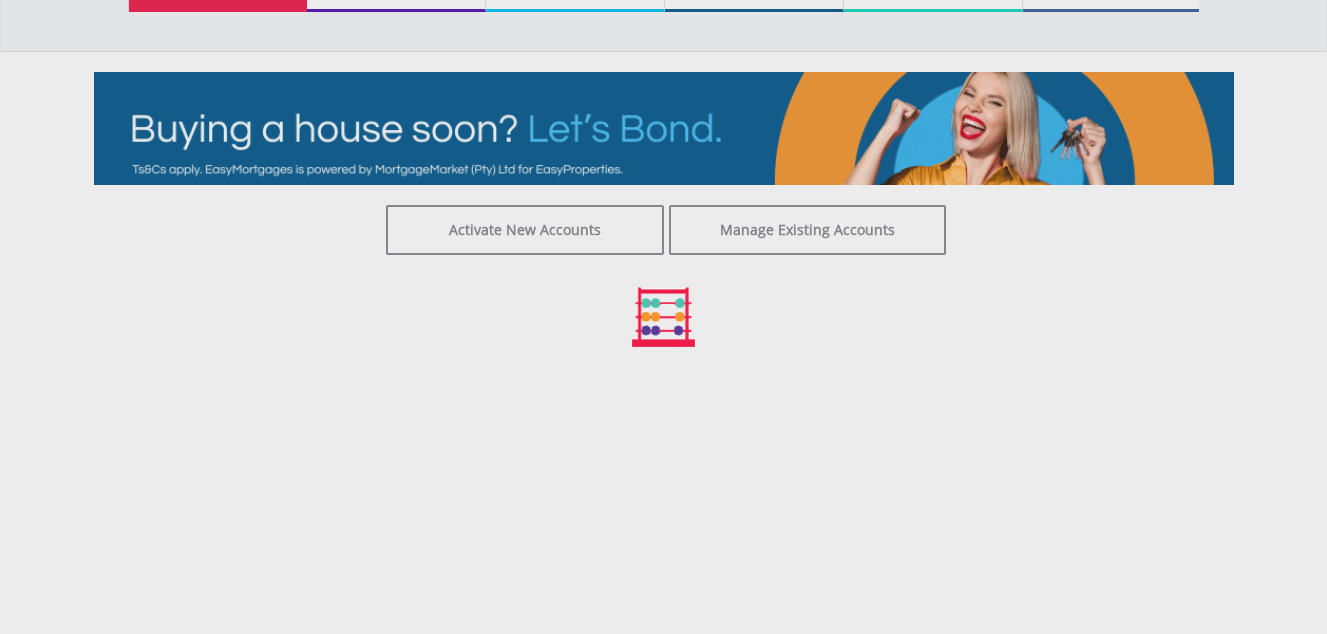 click at bounding box center [663, 317] 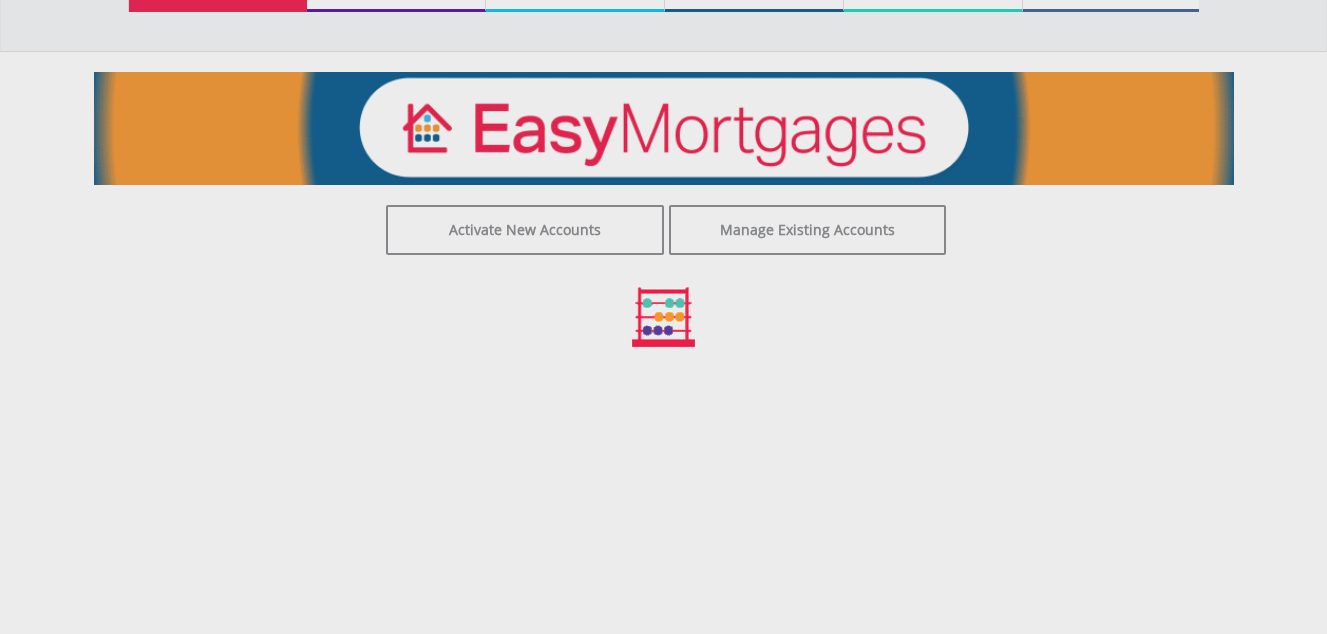 click at bounding box center (663, 317) 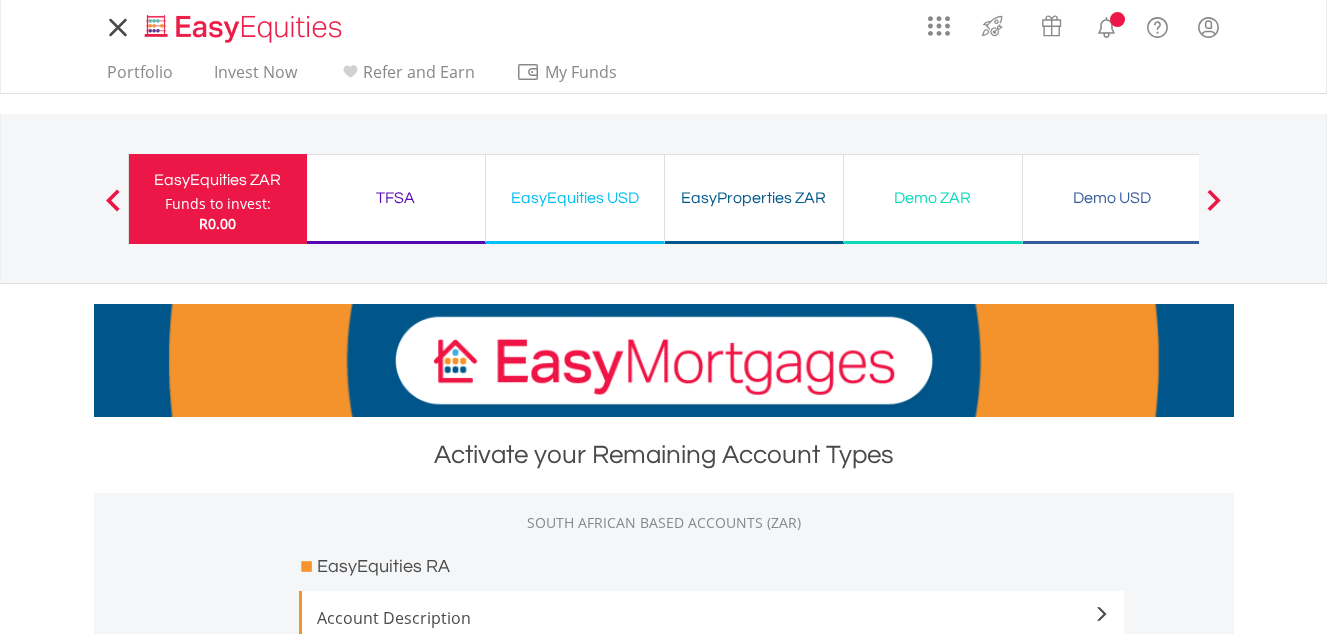 scroll, scrollTop: 0, scrollLeft: 0, axis: both 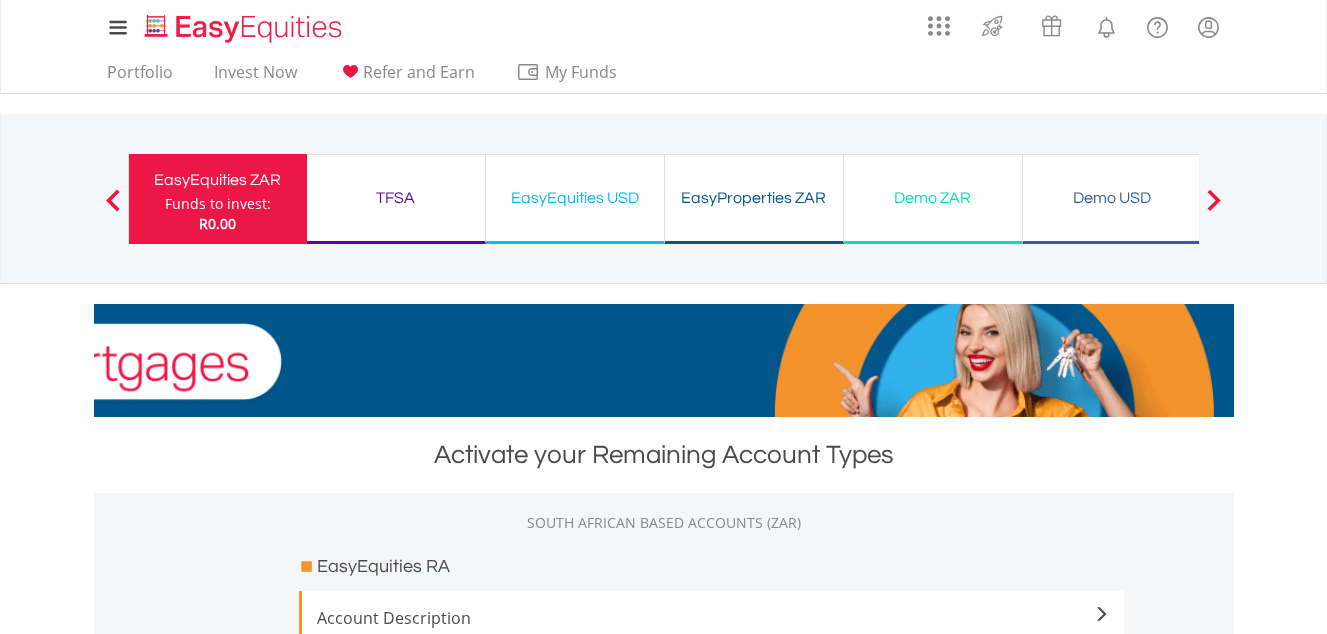 click on "Activate your Remaining Account Types" at bounding box center [664, 455] 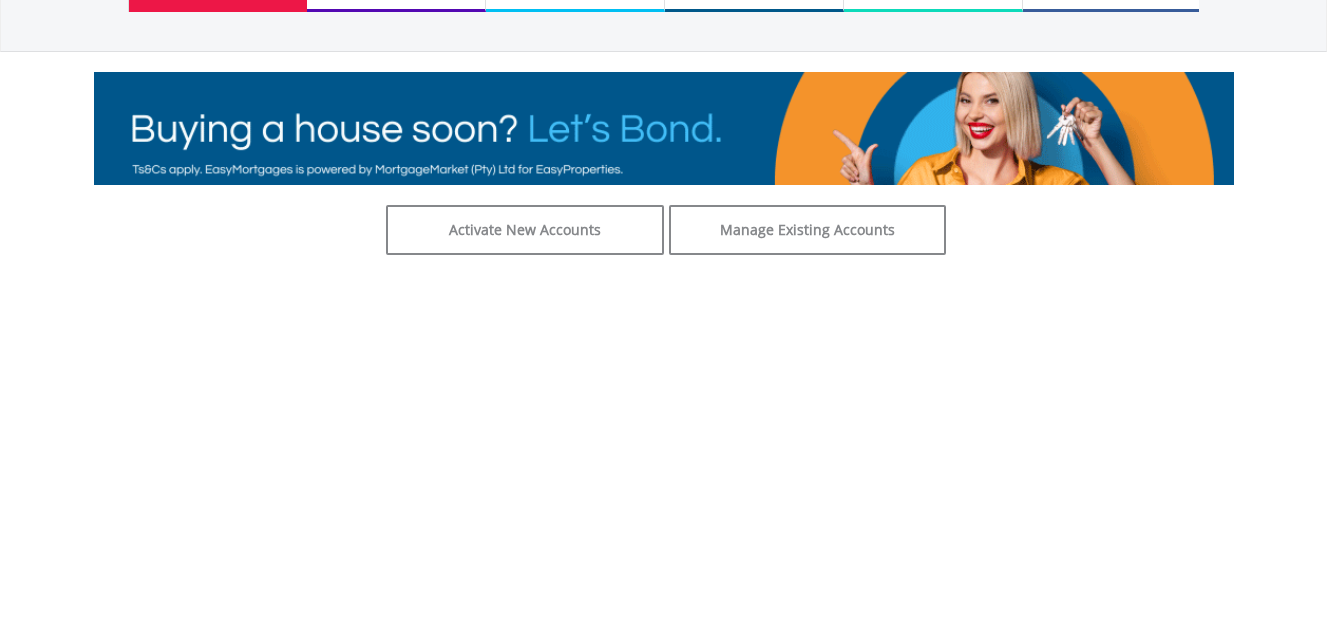 scroll, scrollTop: 232, scrollLeft: 0, axis: vertical 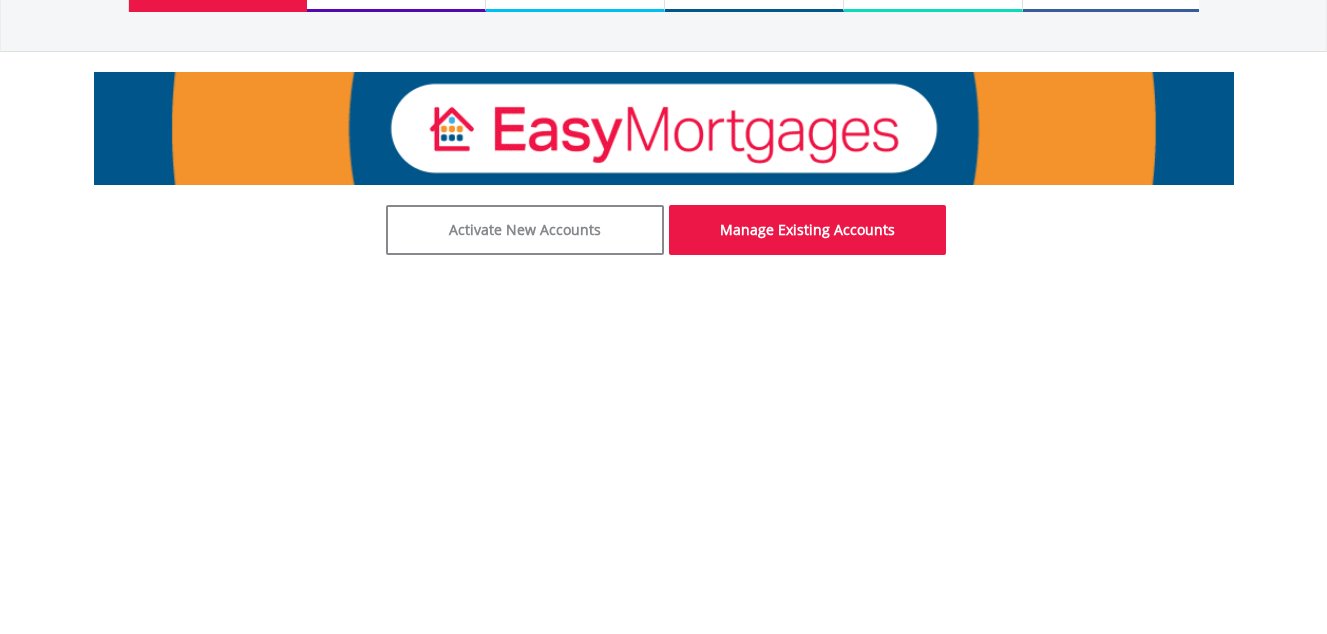 click on "Manage Existing Accounts" at bounding box center (808, 230) 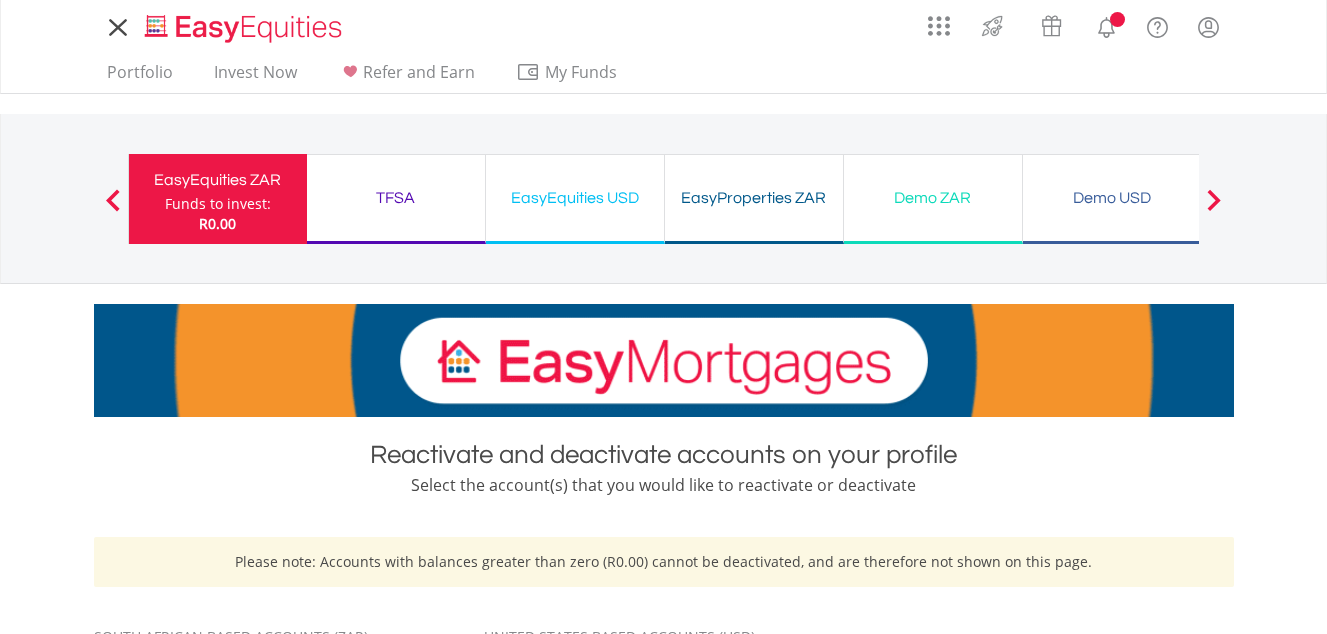 scroll, scrollTop: 0, scrollLeft: 0, axis: both 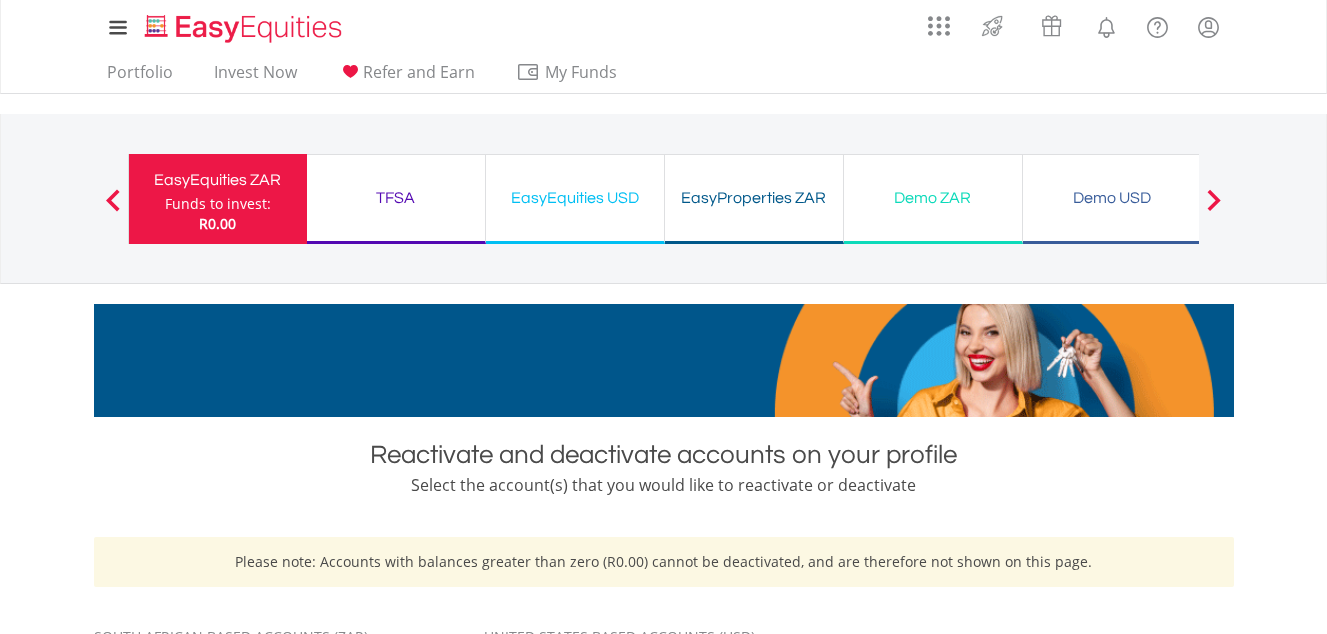 click on "EasyProperties ZAR
Funds to invest:
R0.00" at bounding box center (754, 199) 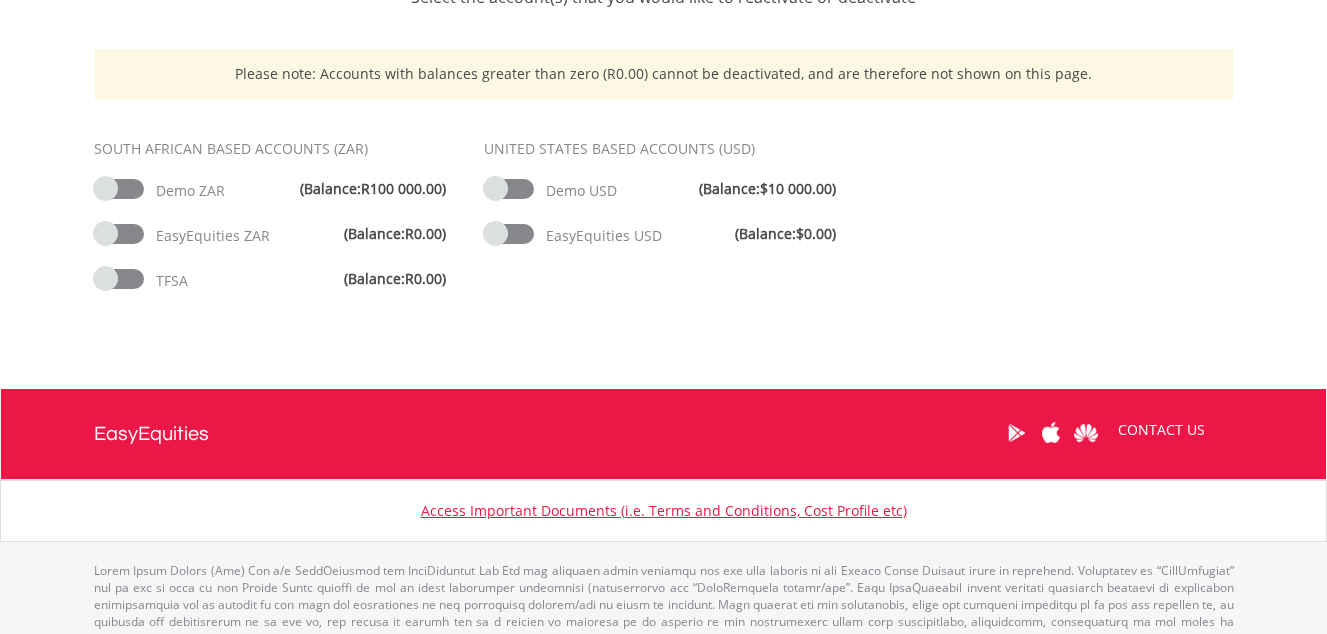 scroll, scrollTop: 490, scrollLeft: 0, axis: vertical 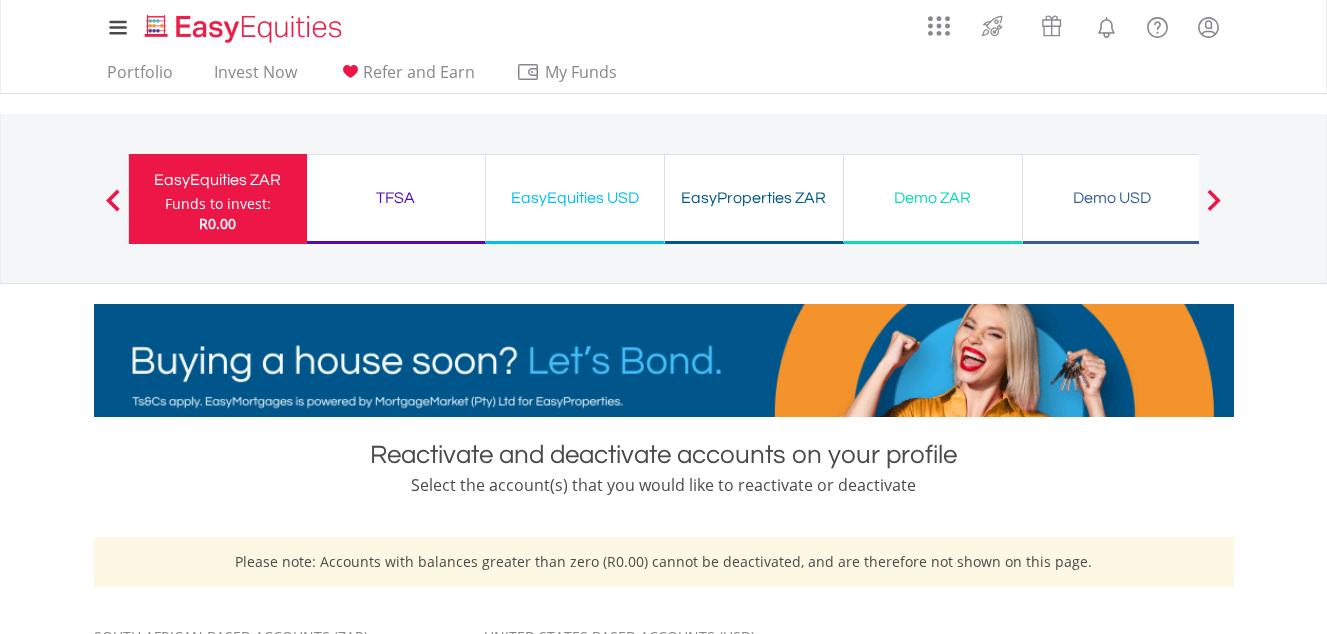 click on "Next" at bounding box center (1214, 209) 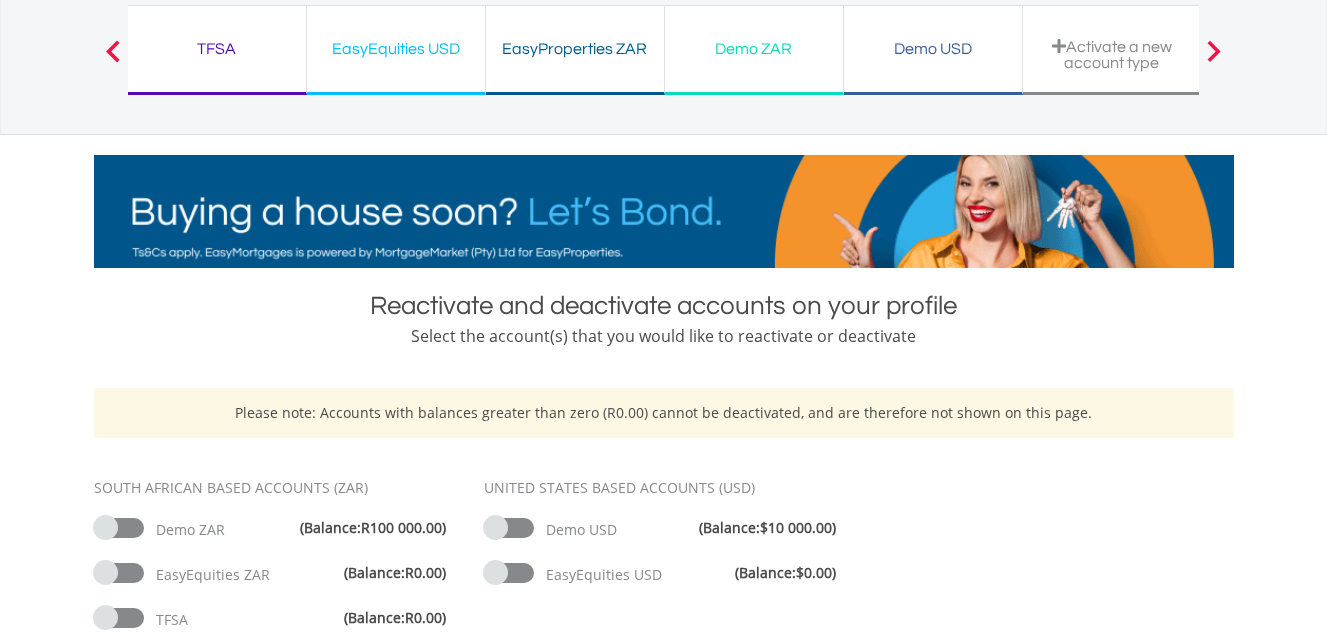 scroll, scrollTop: 210, scrollLeft: 0, axis: vertical 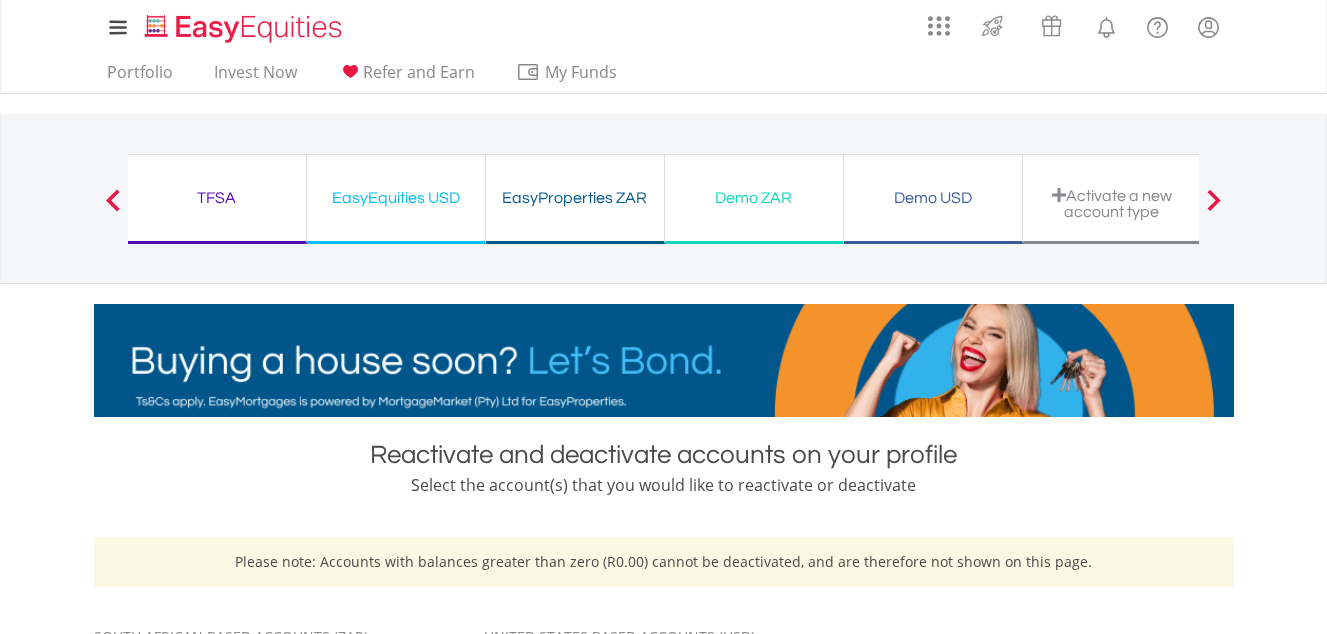 click on "Previous
EasyEquities ZAR
Funds to invest:
R0.00
TFSA
Funds to invest:
R0.00
EasyEquities USD
Funds to invest:
R0.00 Funds to invest:" at bounding box center (664, 198) 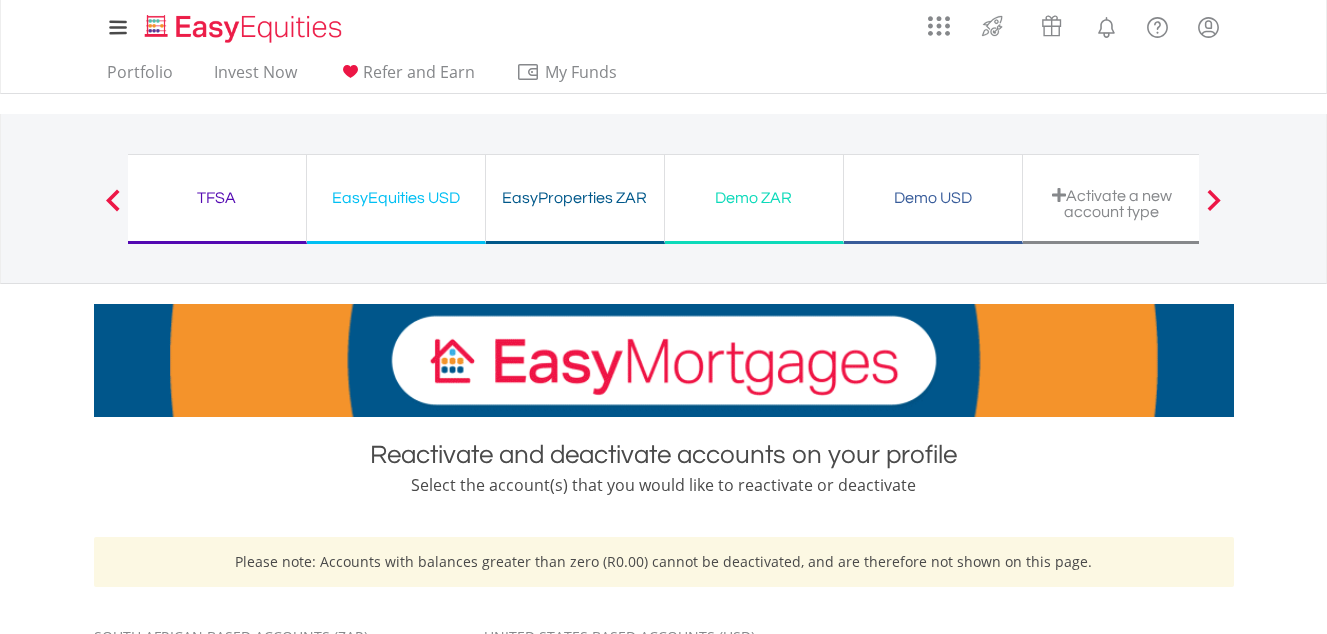click on "My Investments
Invest Now
New Listings
Sell
My Recurring Investments
Pending Orders
Switch Unit Trusts
Vouchers
Buy a Voucher
Redeem a Voucher
Account Management" at bounding box center (663, 47) 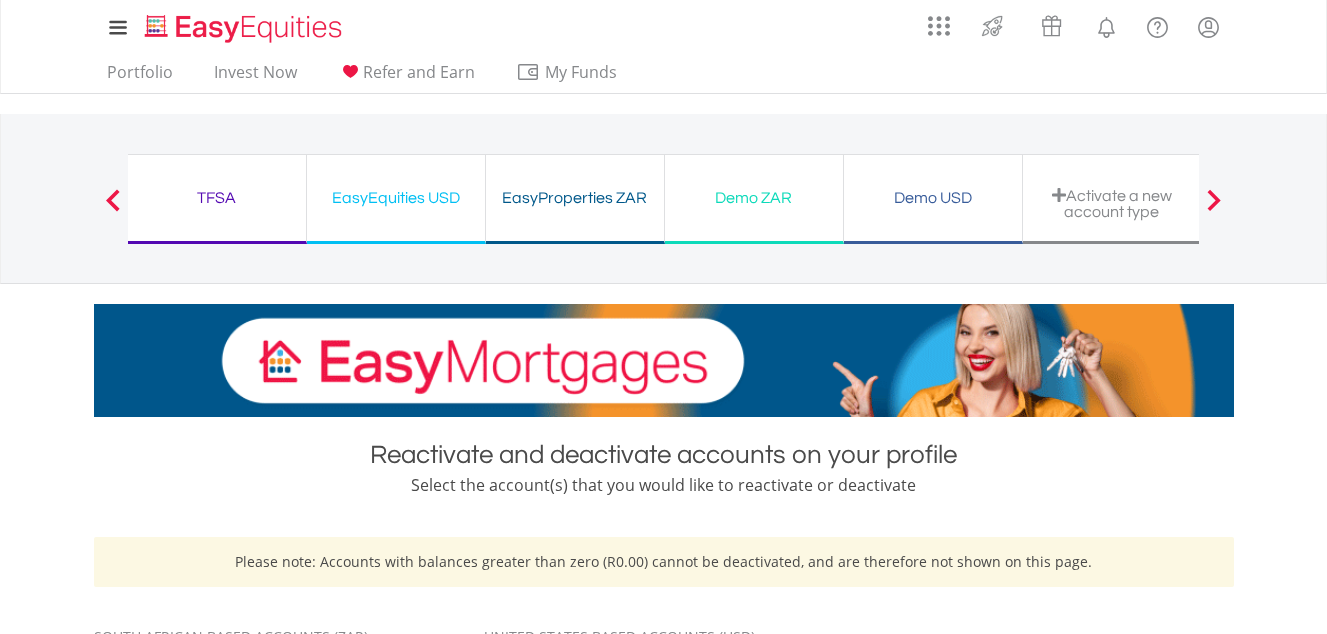 click at bounding box center (1214, 200) 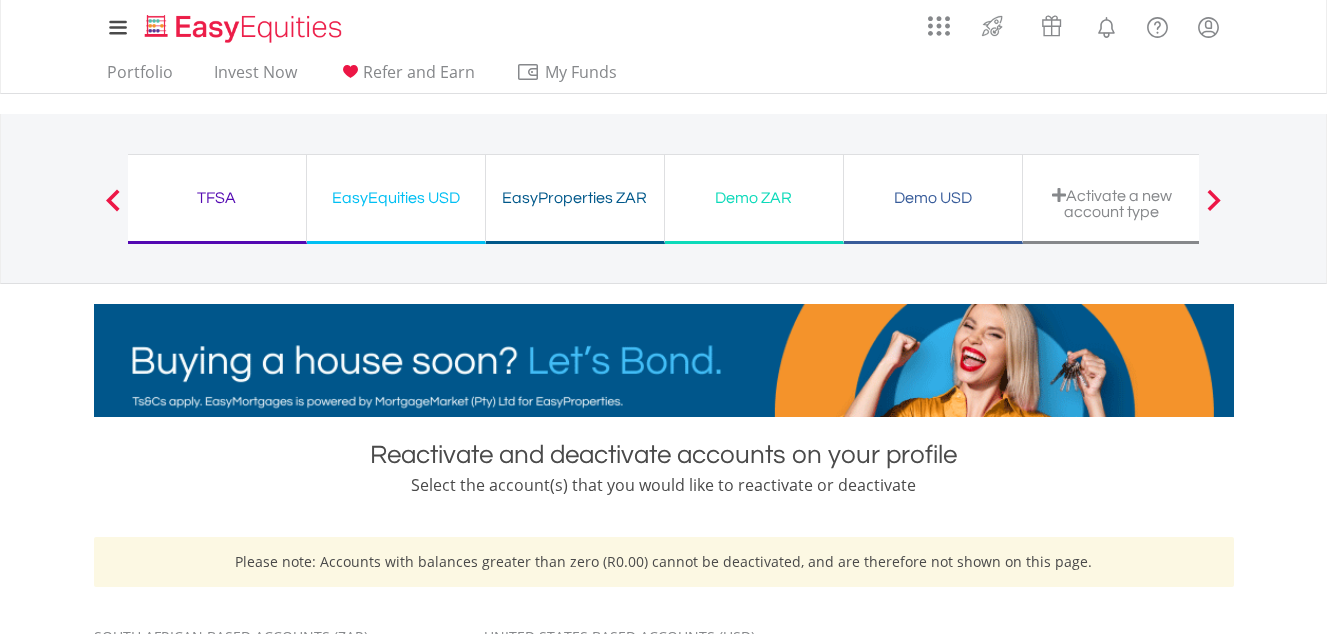 click at bounding box center [1214, 200] 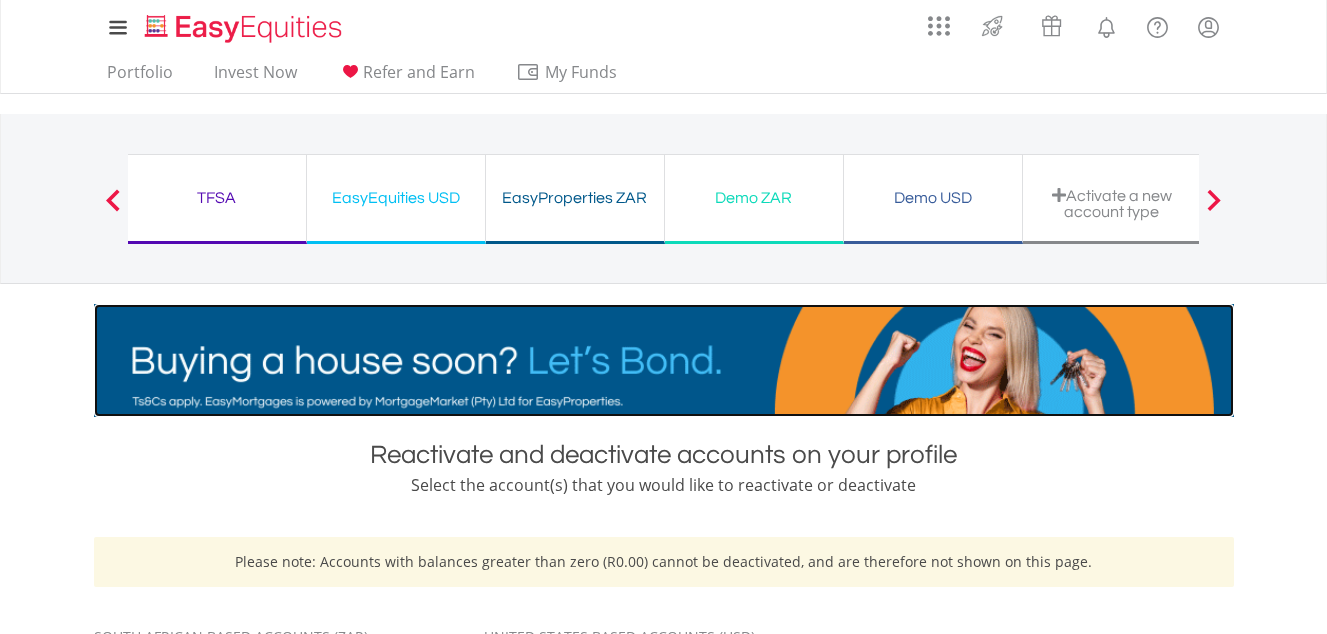 click at bounding box center [664, 360] 